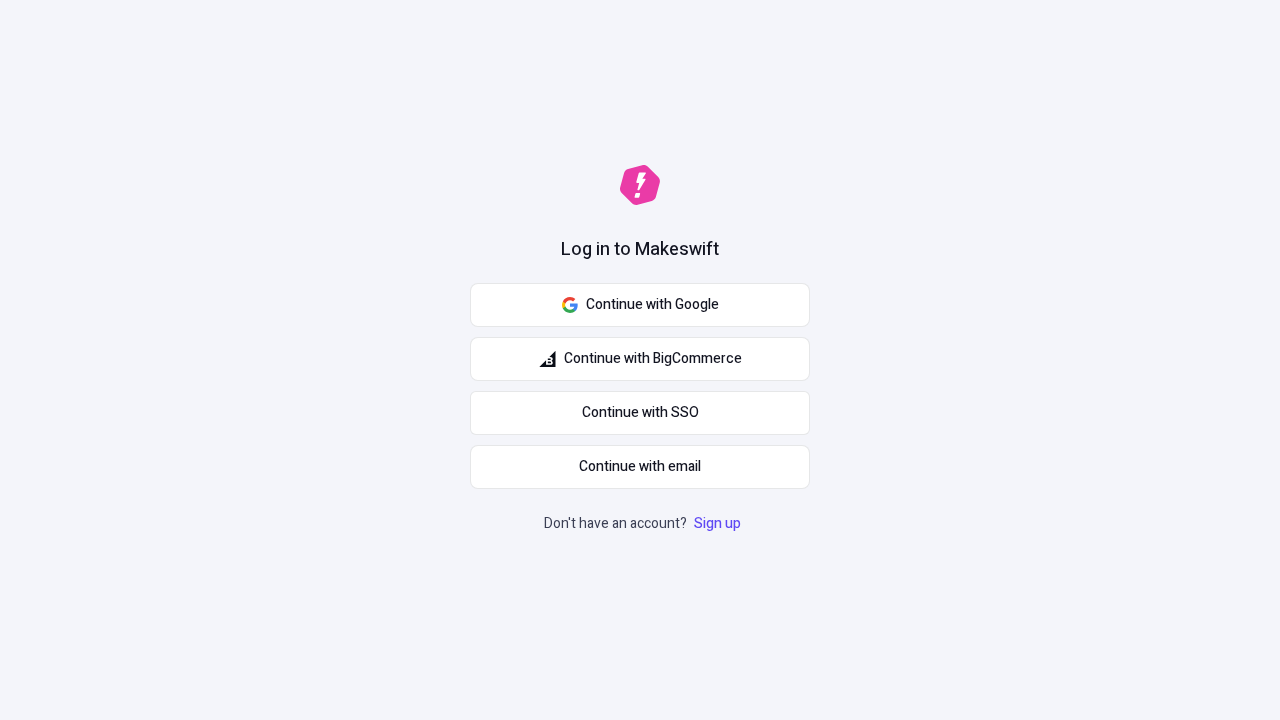 scroll, scrollTop: 0, scrollLeft: 0, axis: both 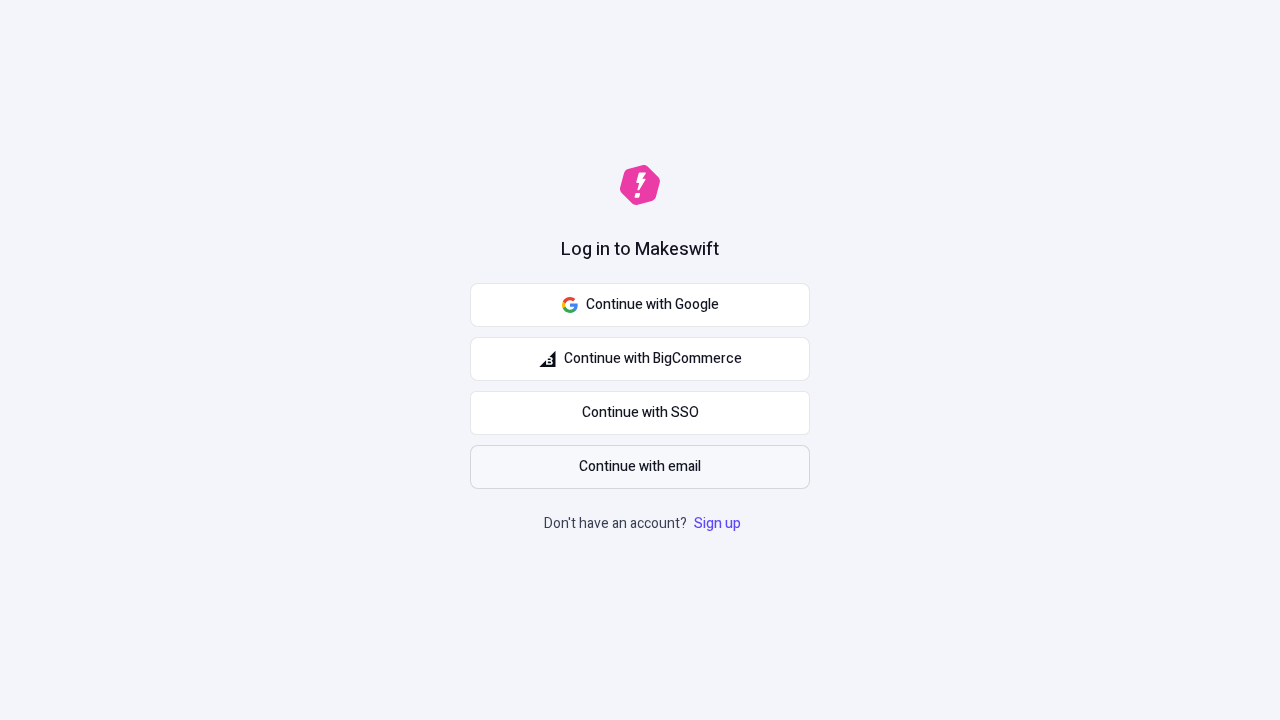 click on "Continue with email" at bounding box center (640, 467) 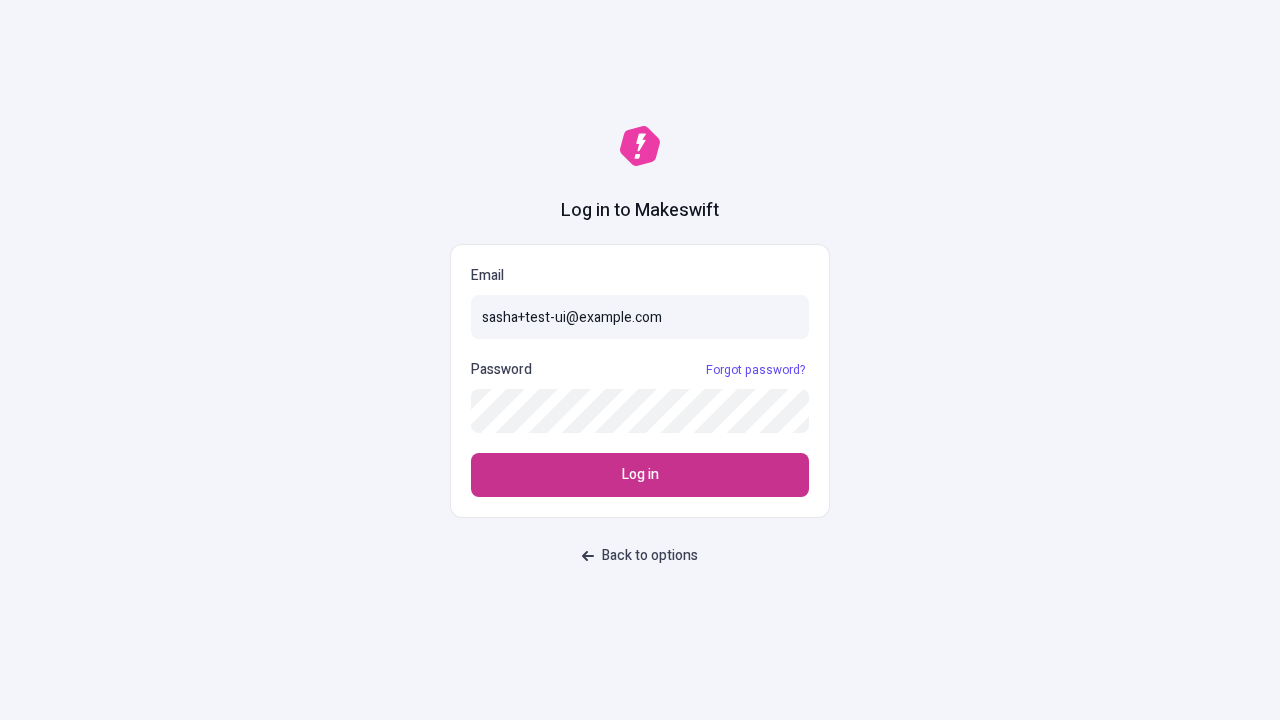 click on "Log in" at bounding box center [640, 475] 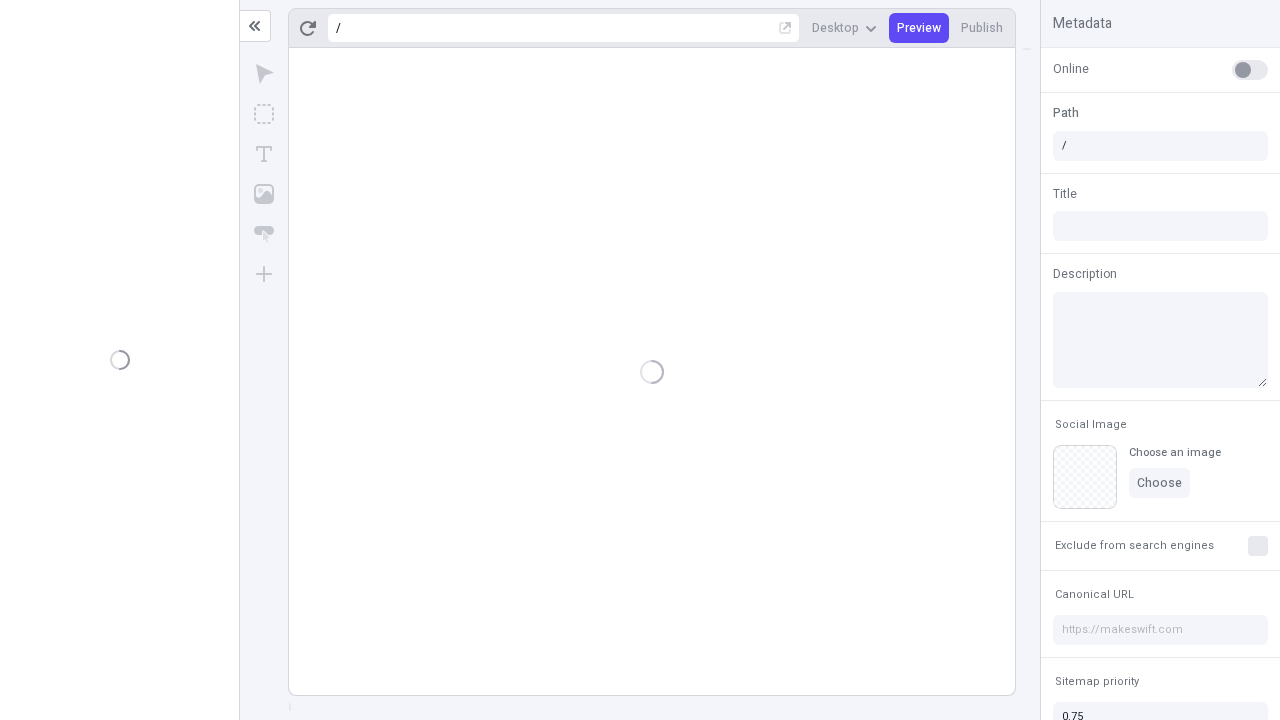 scroll, scrollTop: 0, scrollLeft: 0, axis: both 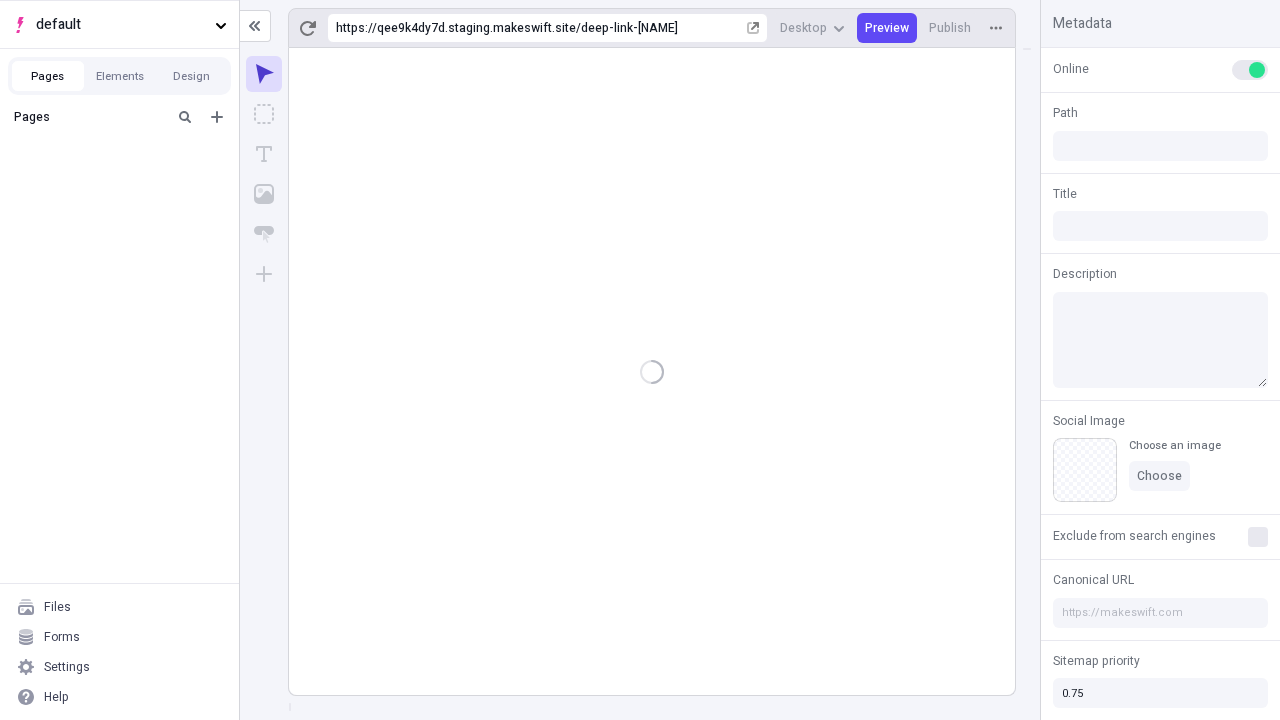 type on "/deep-link-[NAME]" 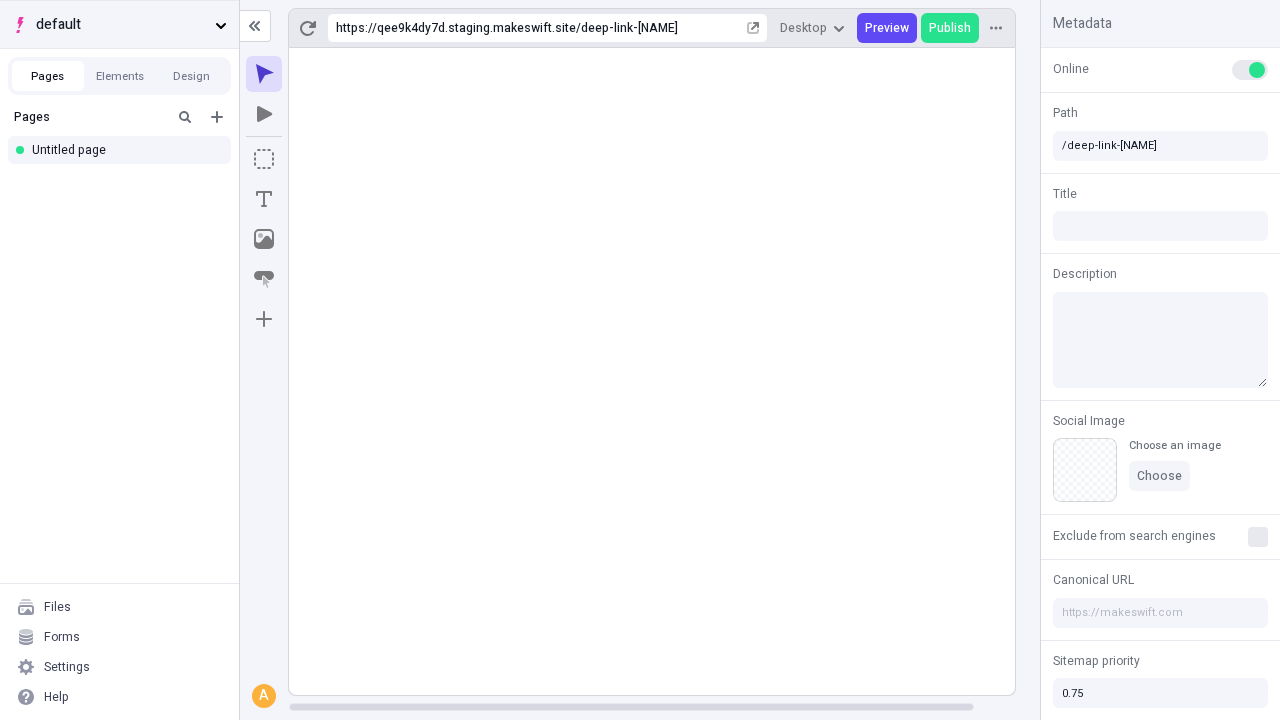 click on "default" at bounding box center (121, 25) 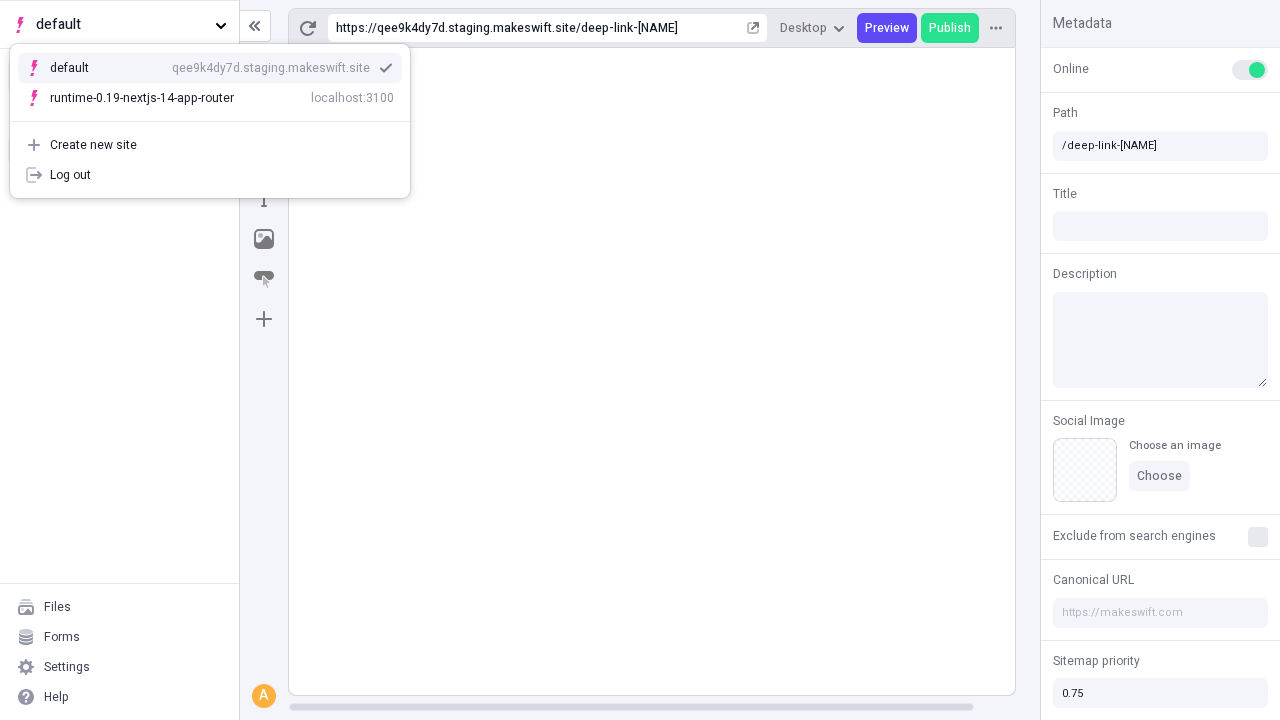 click on "Create new site" at bounding box center [222, 145] 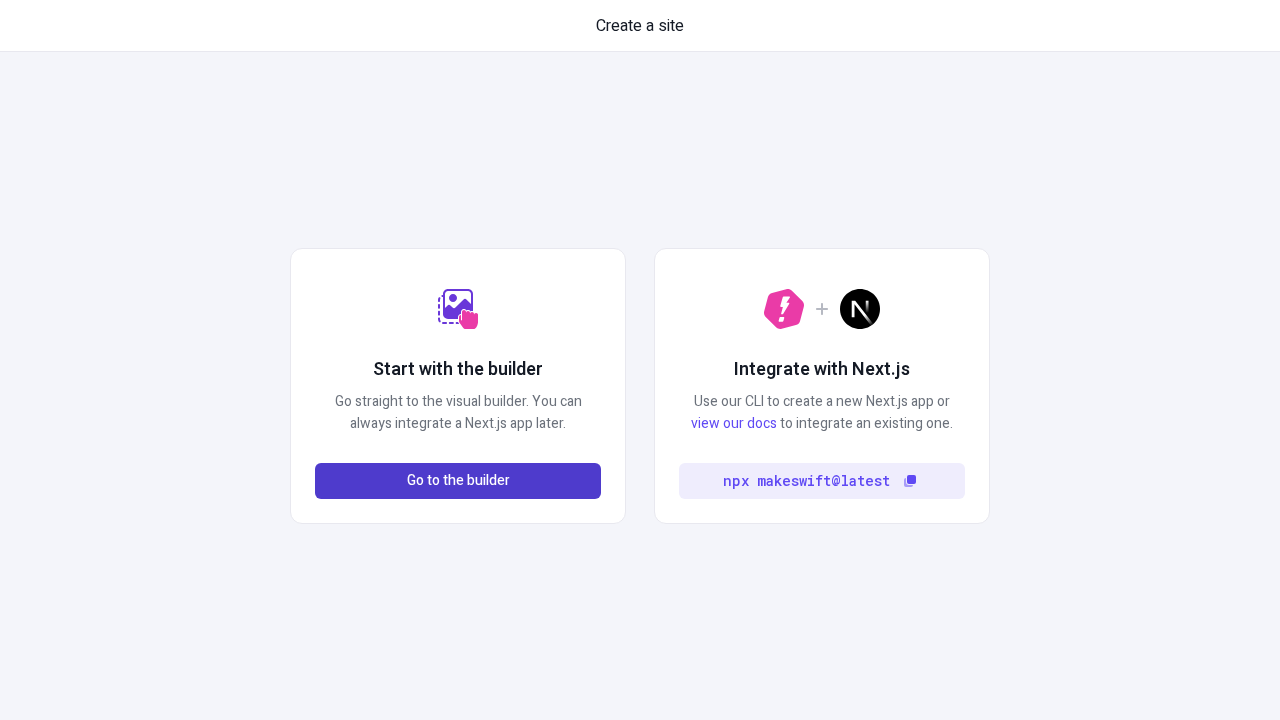 click on "Go to the builder" at bounding box center (458, 481) 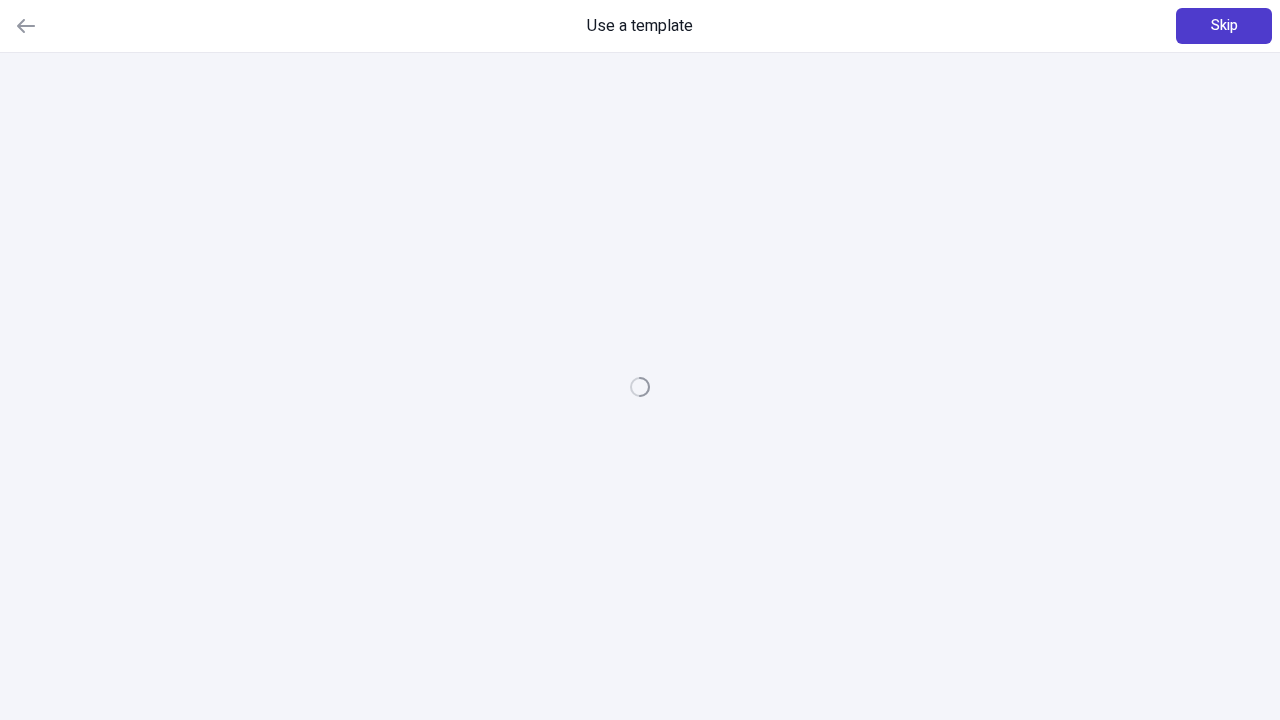 click on "Skip" at bounding box center [1224, 26] 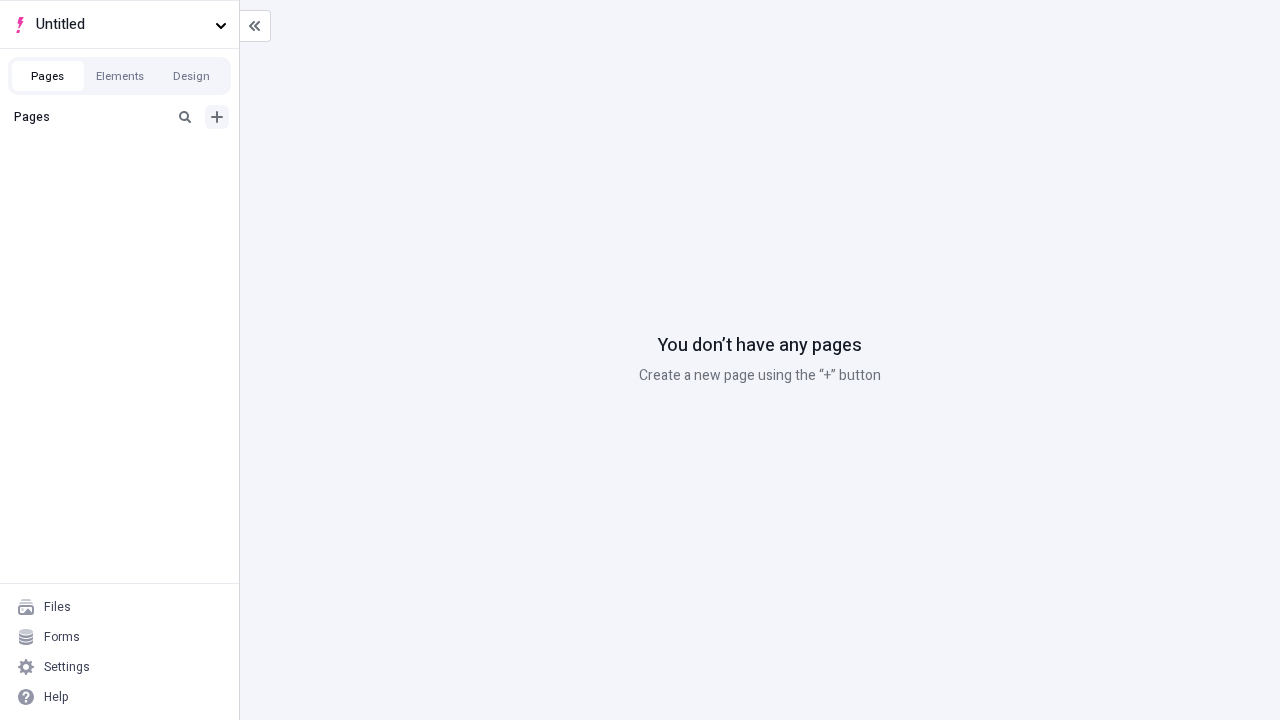click 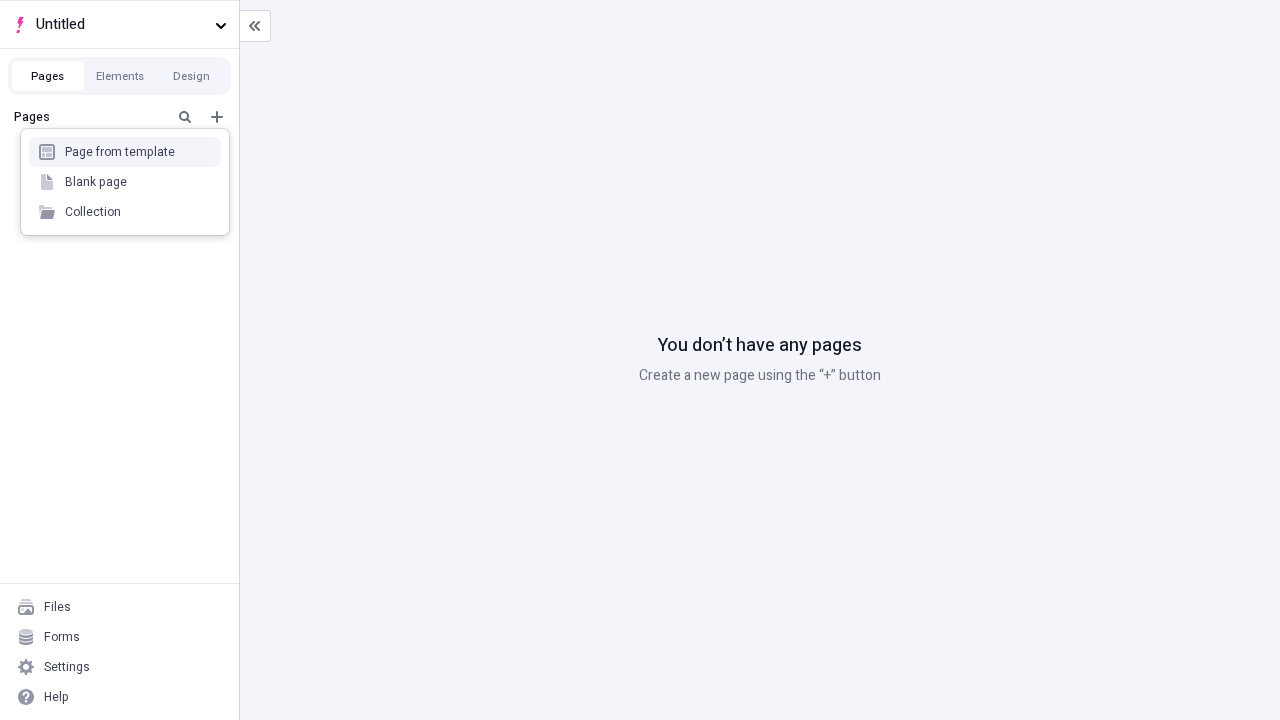 click on "Blank page" at bounding box center (125, 182) 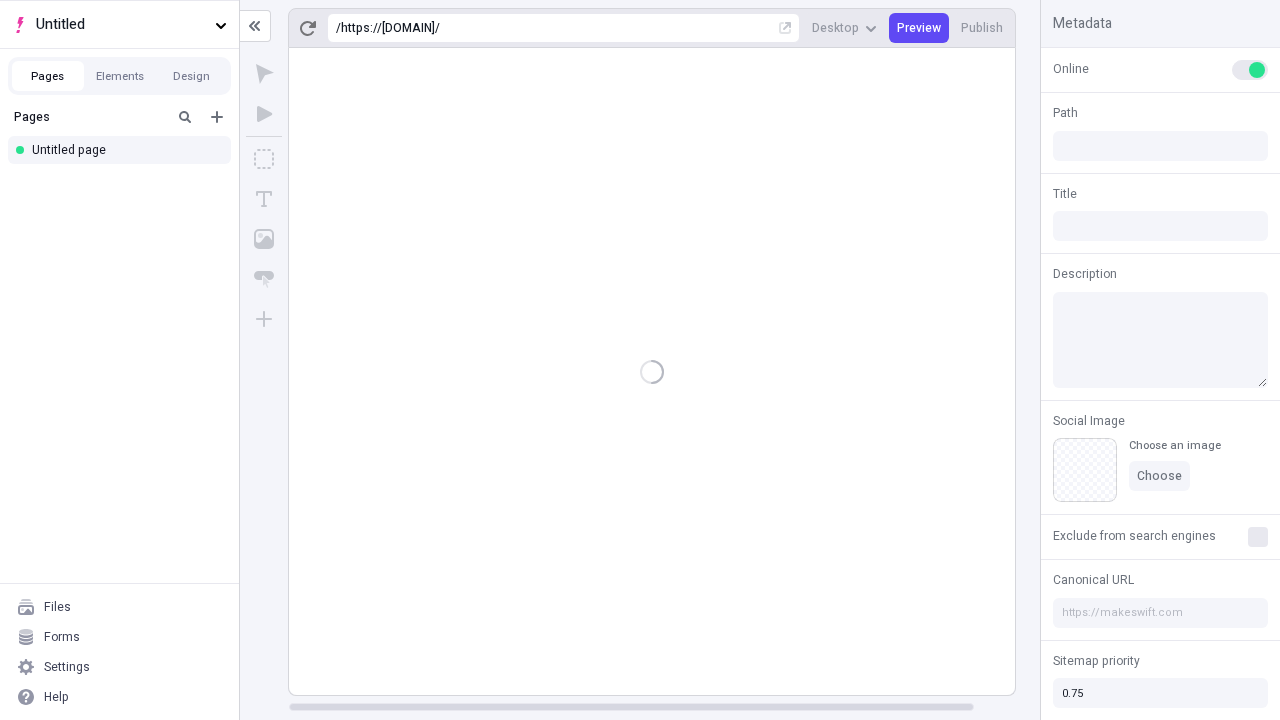 type on "/page" 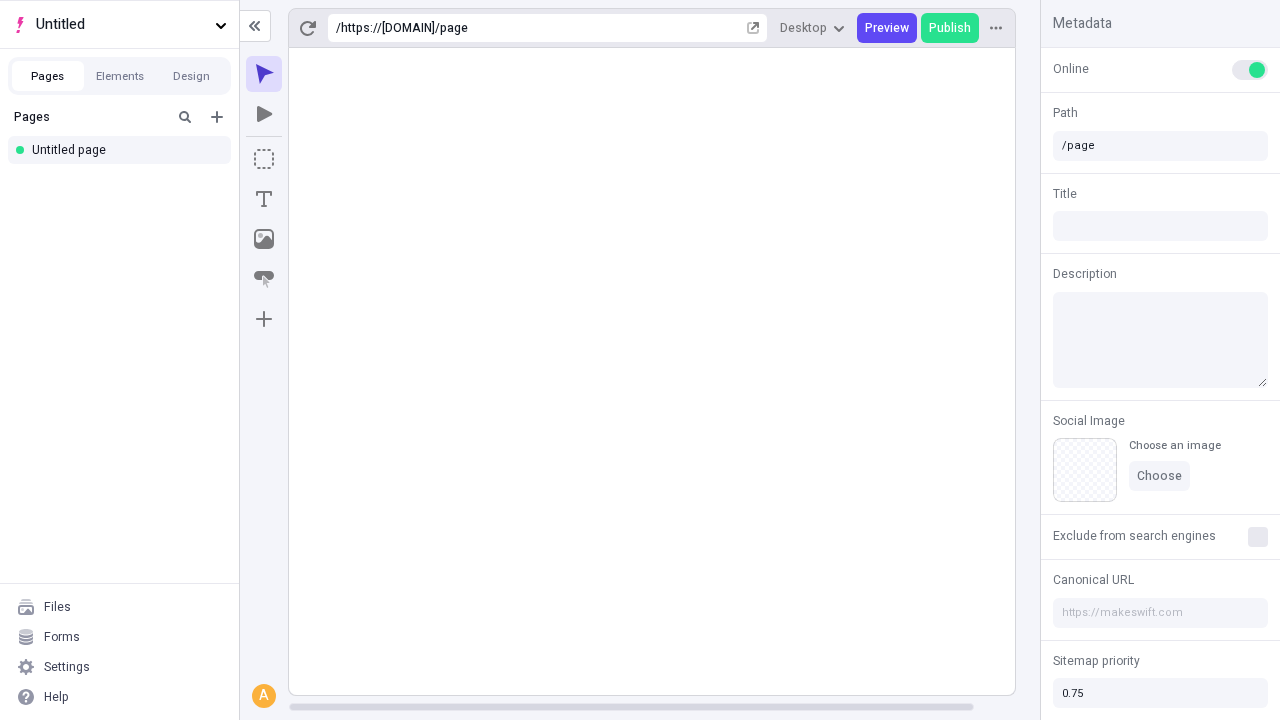 click 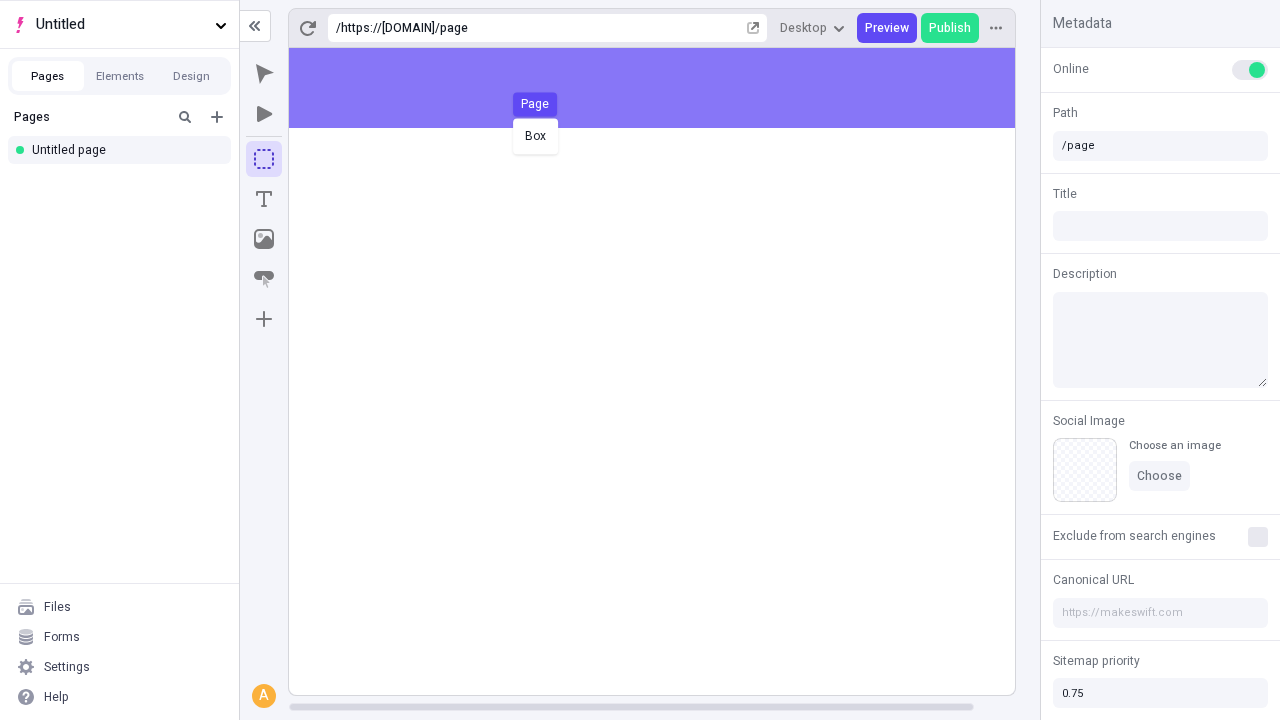 click on "Box Page" at bounding box center [640, 360] 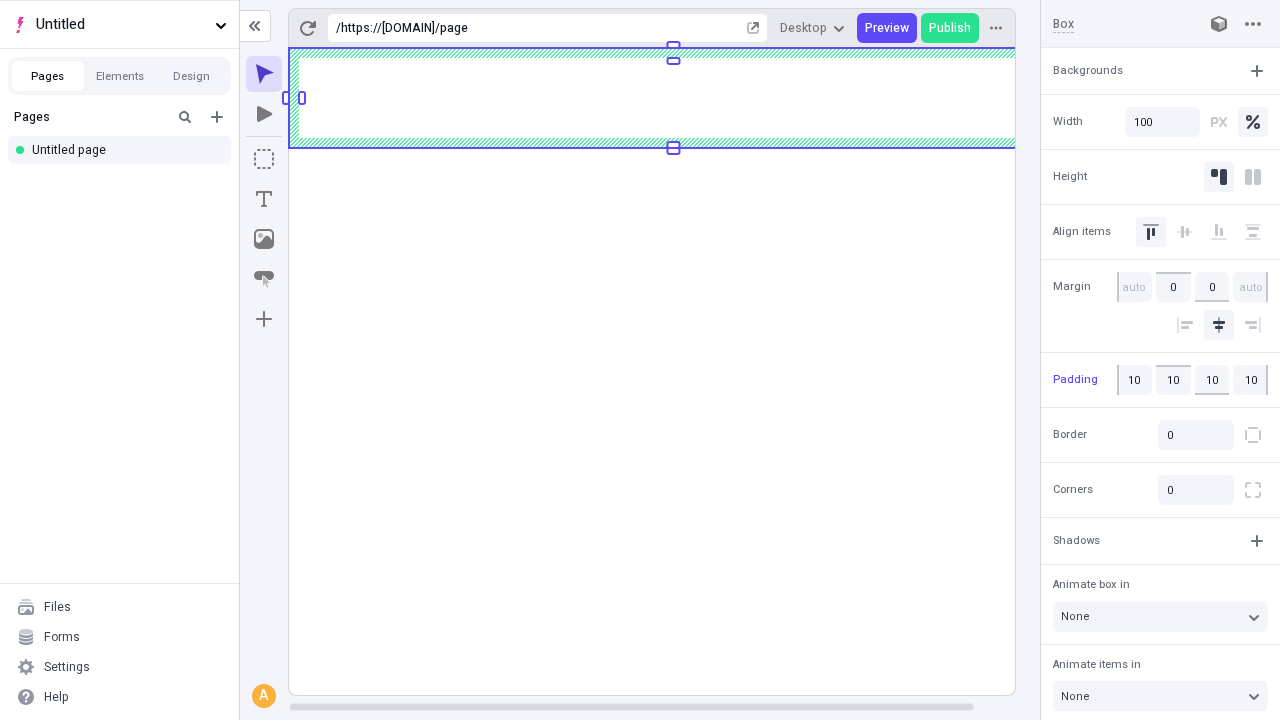click 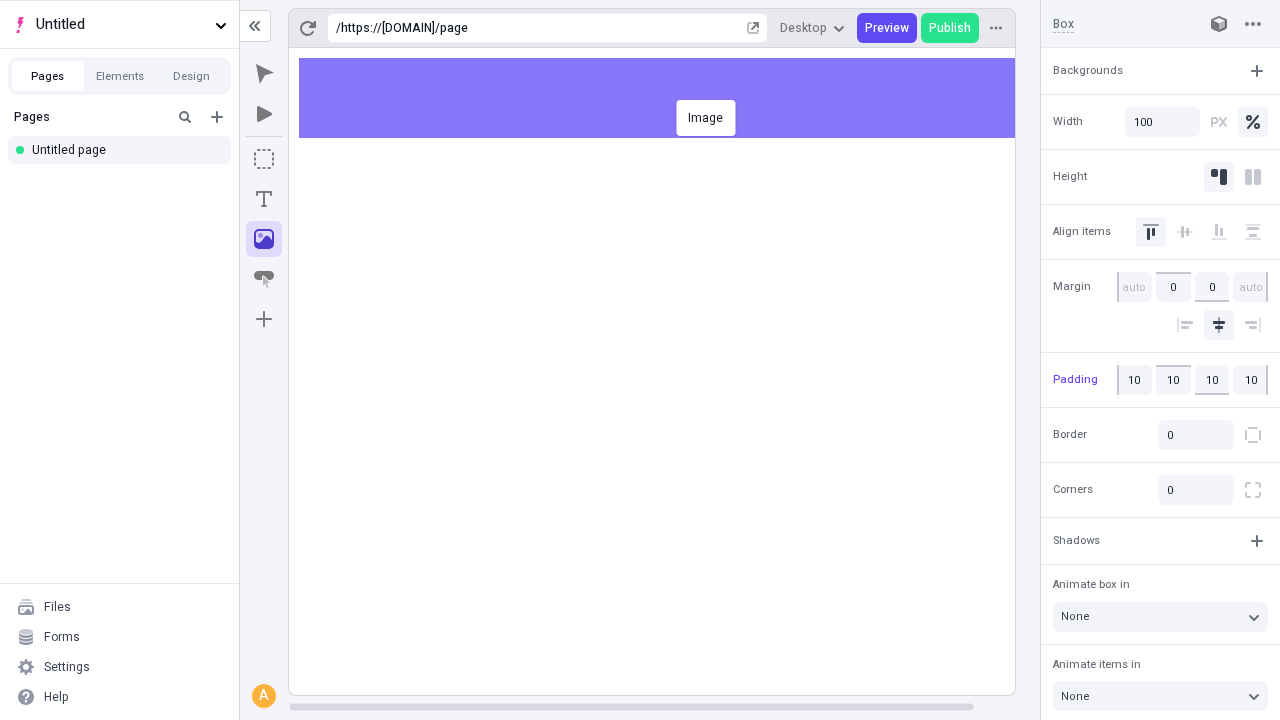 click on "Image" at bounding box center (640, 360) 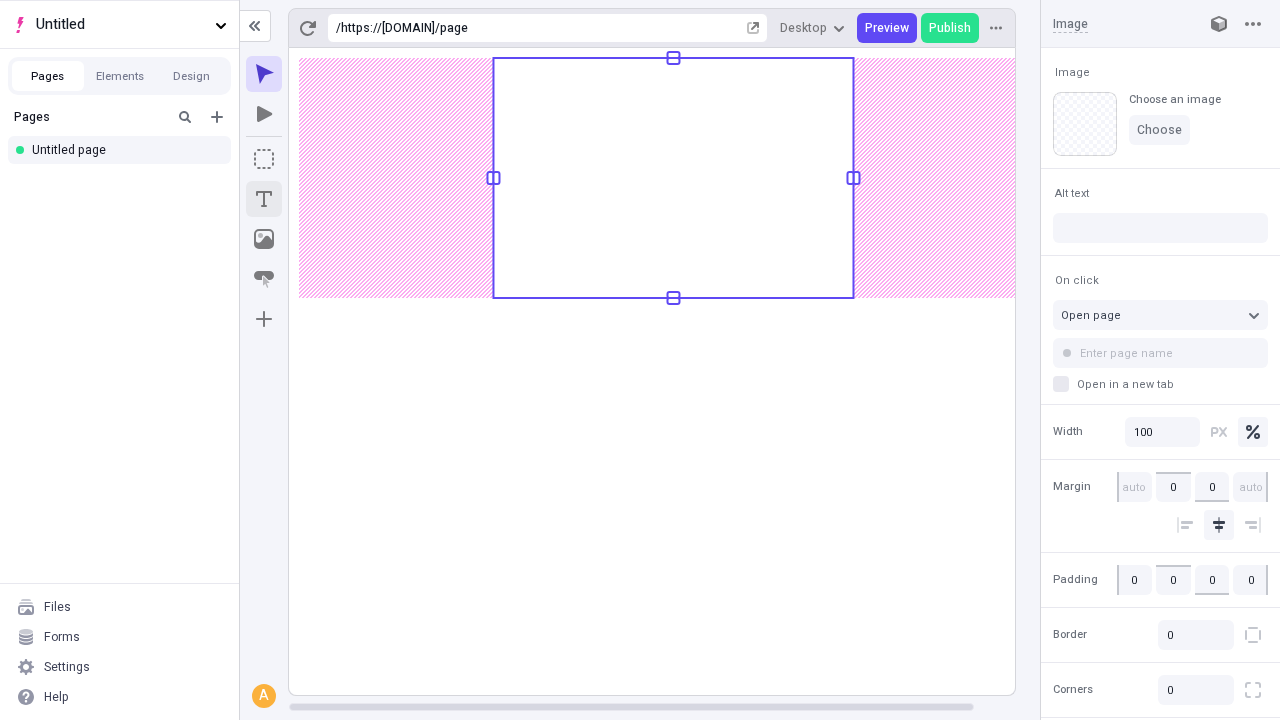 click 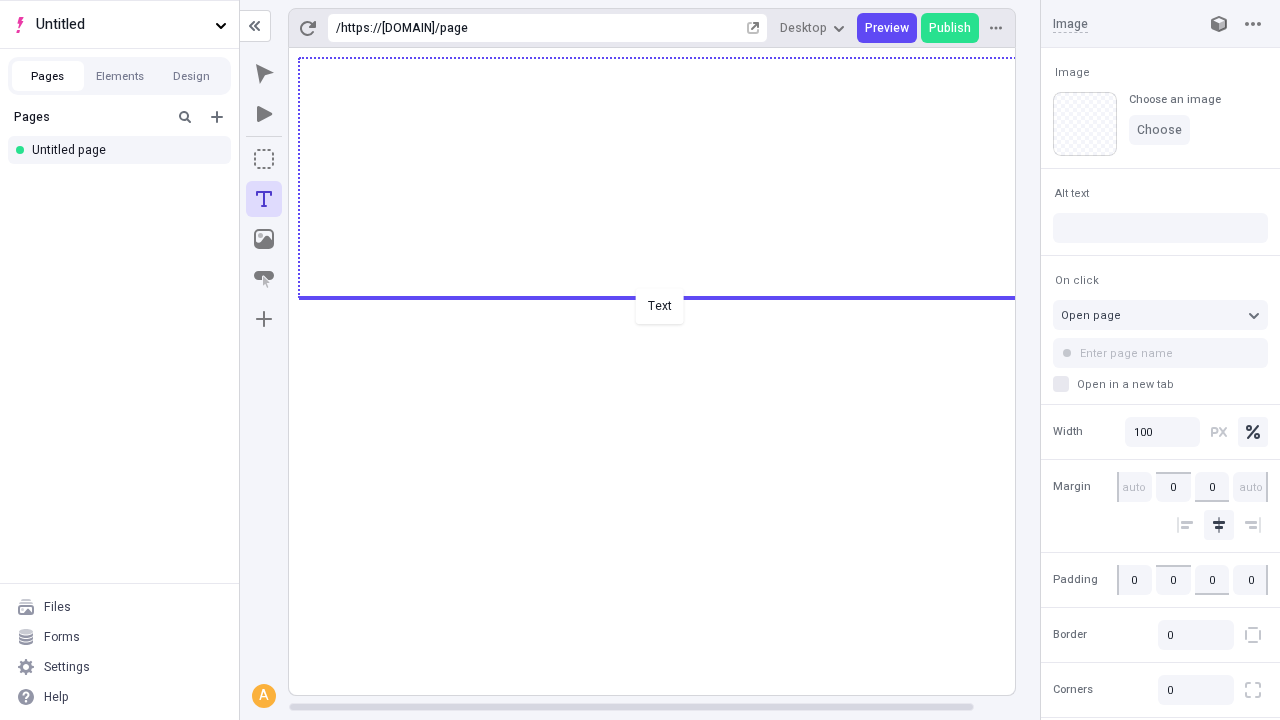 click on "Text" at bounding box center (640, 360) 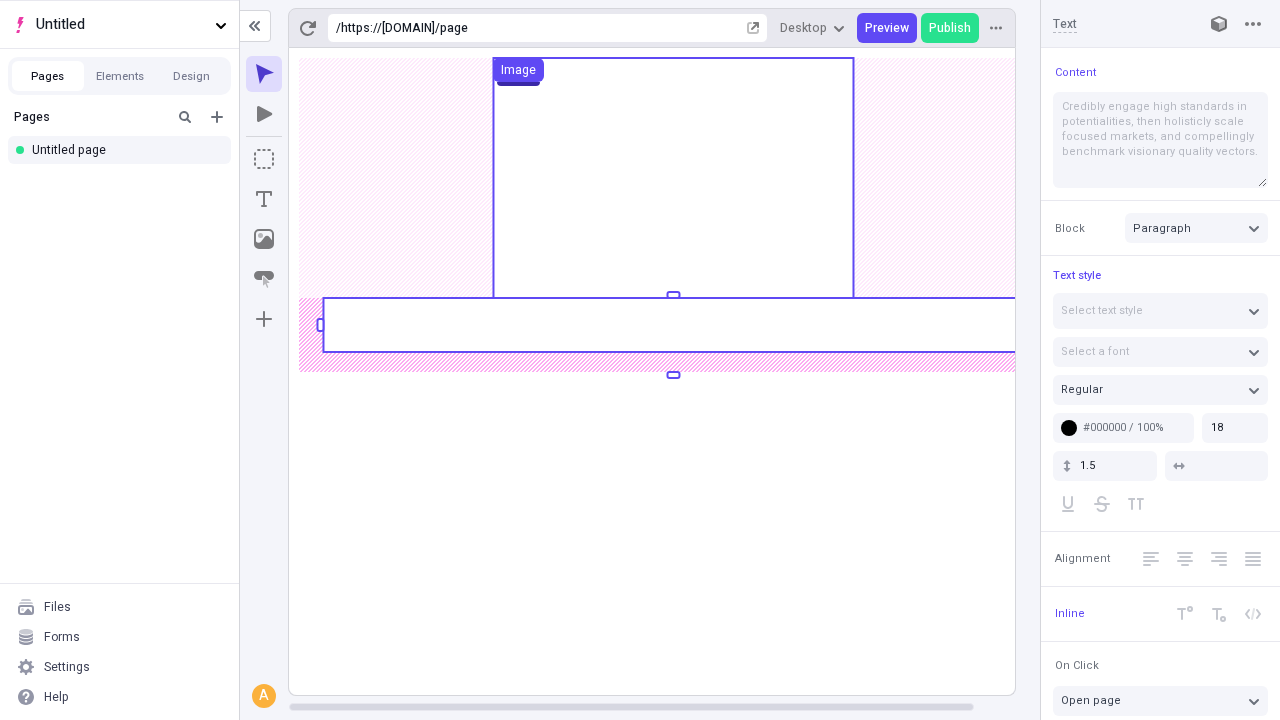 click 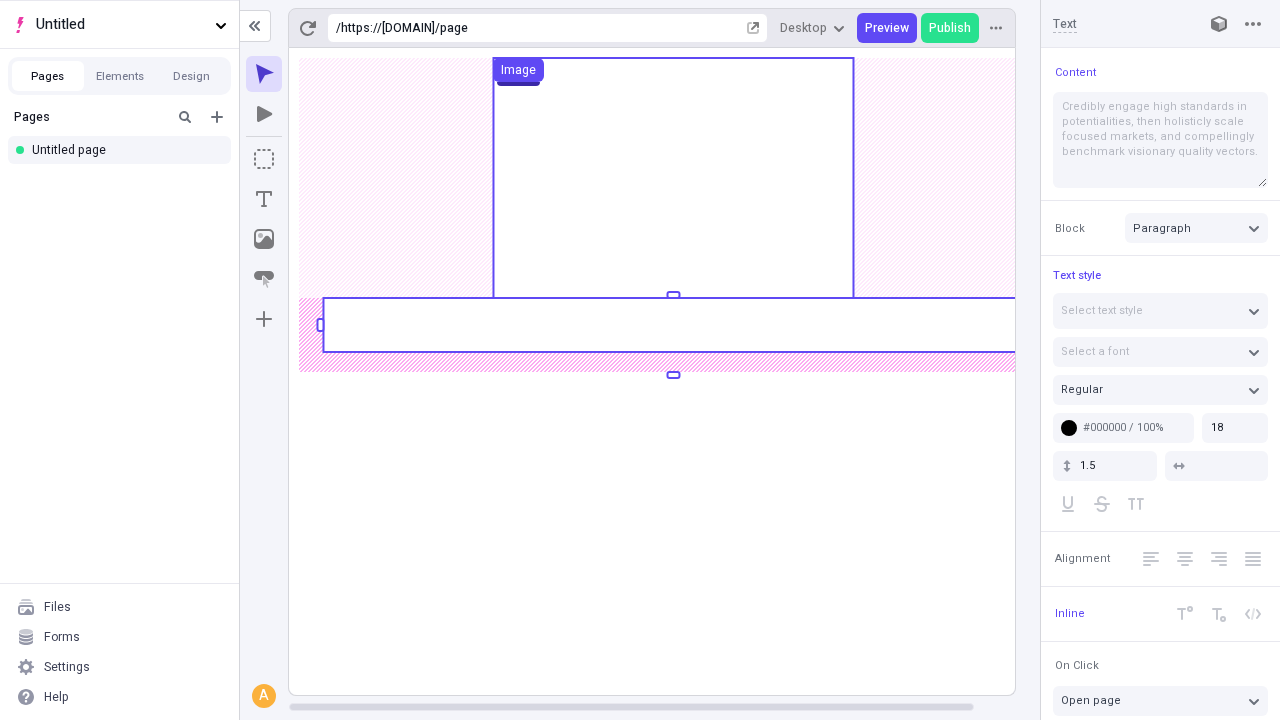 click 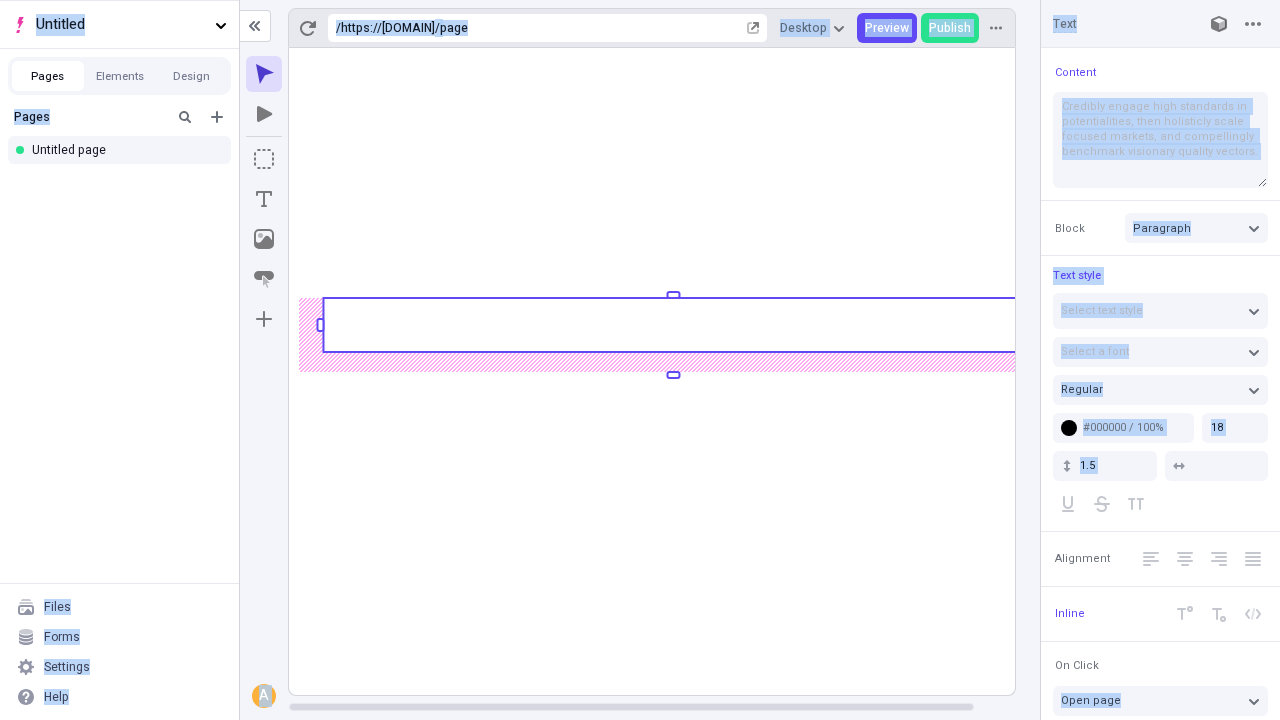 click 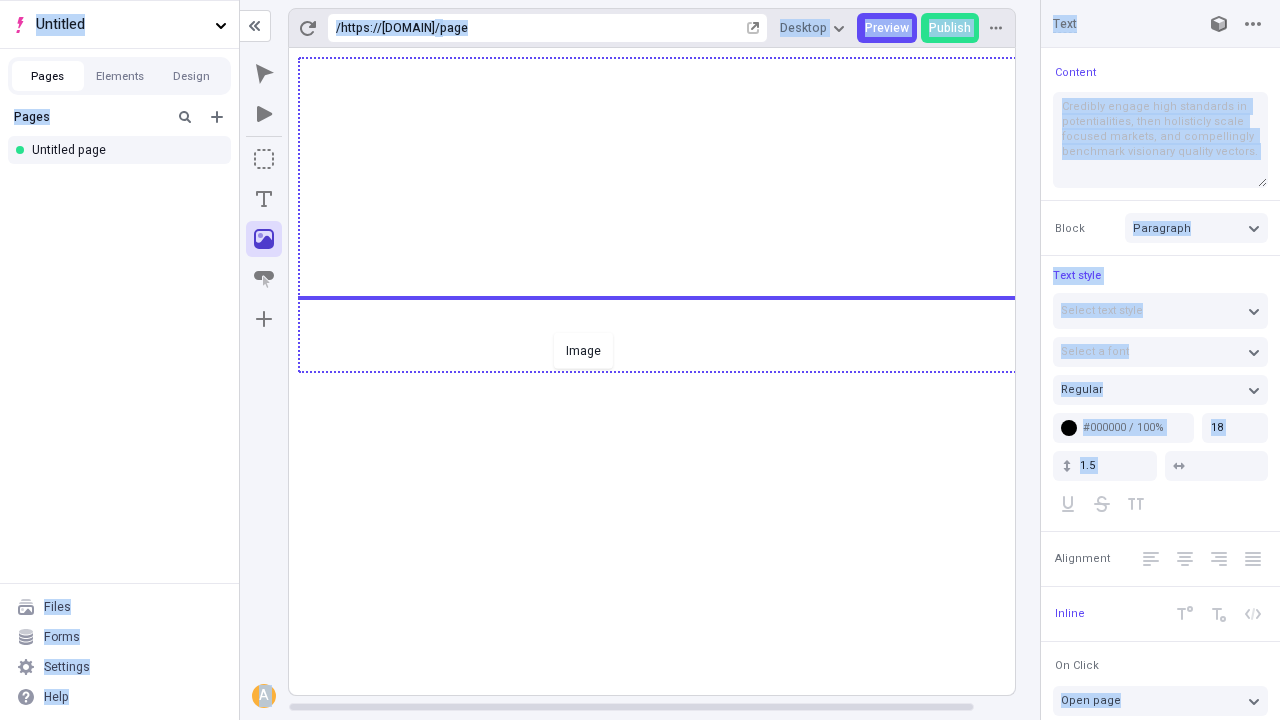 click on "Image" at bounding box center [640, 360] 